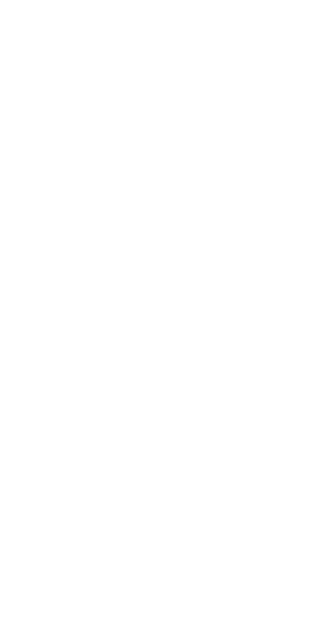 scroll, scrollTop: 0, scrollLeft: 0, axis: both 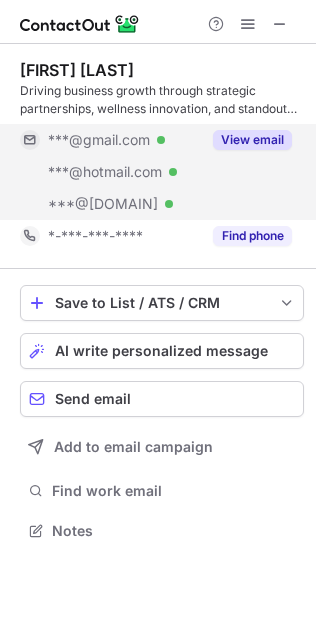 click on "View email" at bounding box center [252, 140] 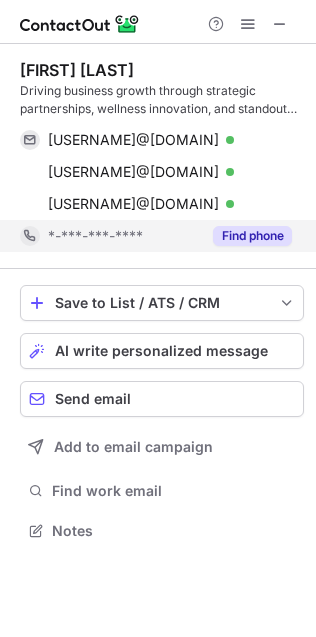 click on "Find phone" at bounding box center [246, 236] 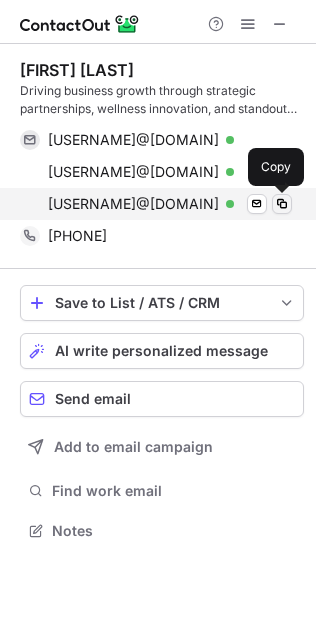 click at bounding box center [282, 204] 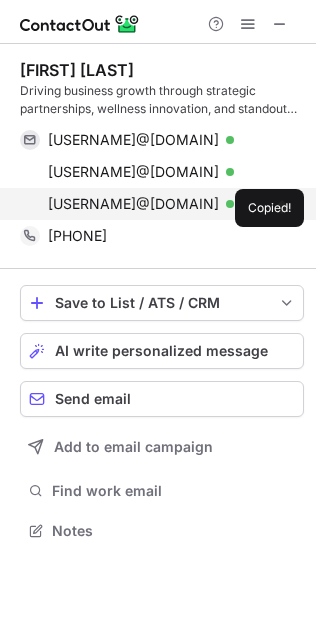 click at bounding box center [282, 204] 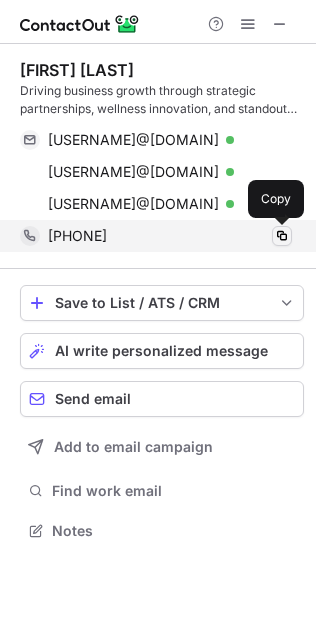 click at bounding box center [282, 236] 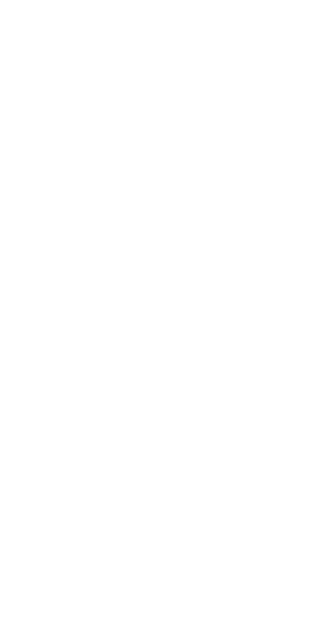 scroll, scrollTop: 0, scrollLeft: 0, axis: both 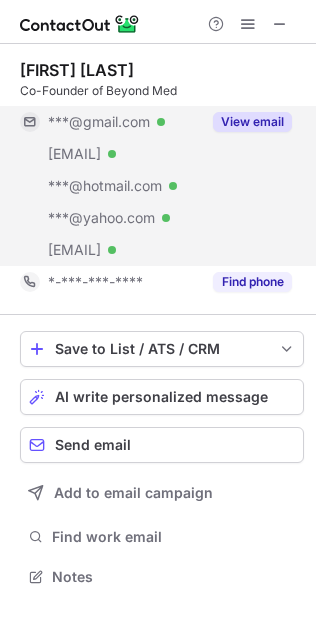 click on "View email" at bounding box center (252, 122) 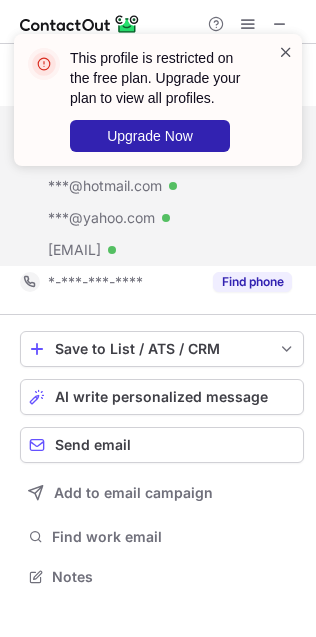 click at bounding box center [286, 52] 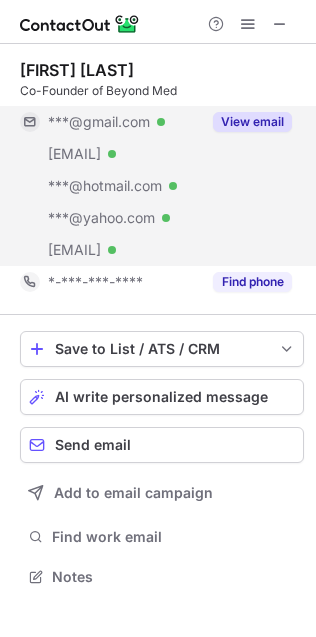 click on "This profile is restricted on the free plan. Upgrade your plan to view all profiles. Upgrade Now" at bounding box center (158, 34) 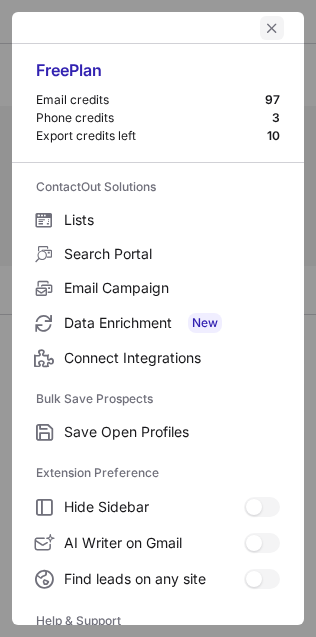 click at bounding box center (272, 28) 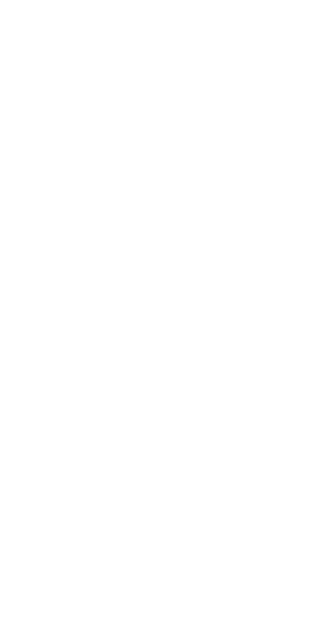 scroll, scrollTop: 0, scrollLeft: 0, axis: both 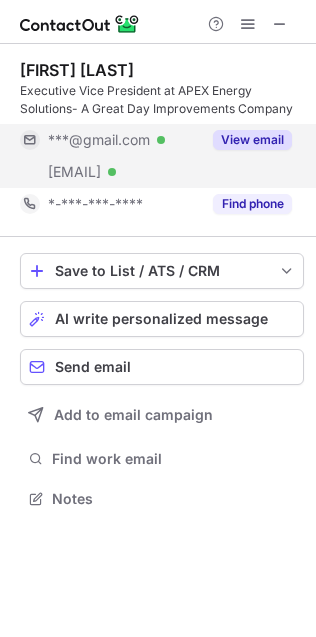 click on "View email" at bounding box center (252, 140) 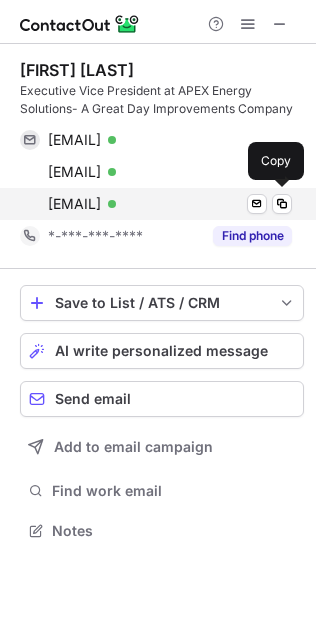scroll, scrollTop: 9, scrollLeft: 10, axis: both 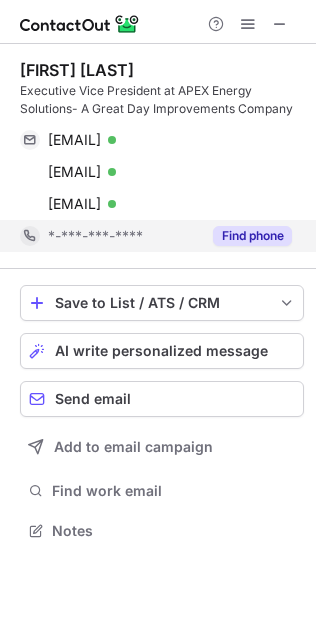 click on "Find phone" at bounding box center [252, 236] 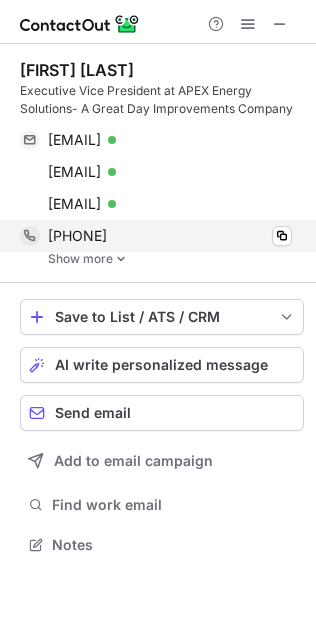 scroll, scrollTop: 10, scrollLeft: 10, axis: both 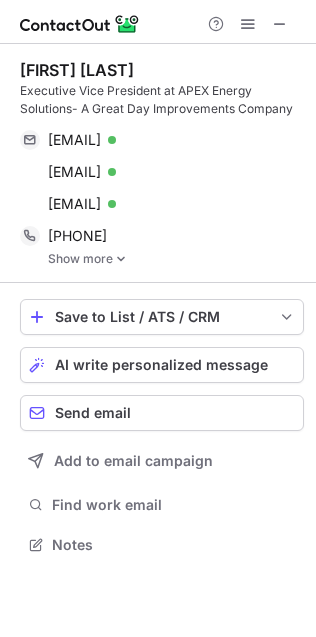 click on "Show more" at bounding box center (176, 259) 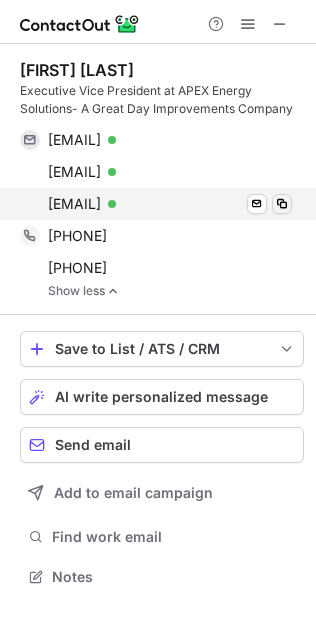 click at bounding box center (282, 204) 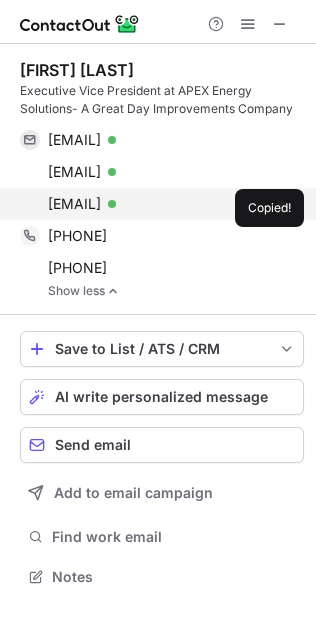 click at bounding box center [282, 204] 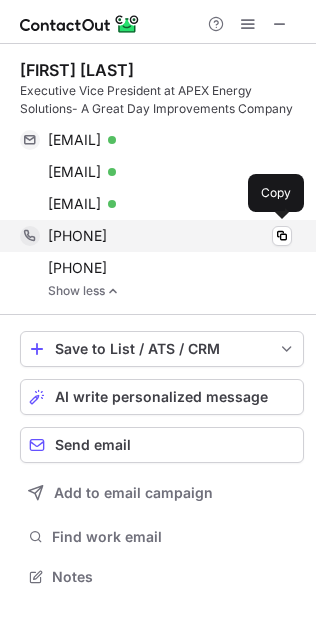 drag, startPoint x: 177, startPoint y: 267, endPoint x: 94, endPoint y: 231, distance: 90.47099 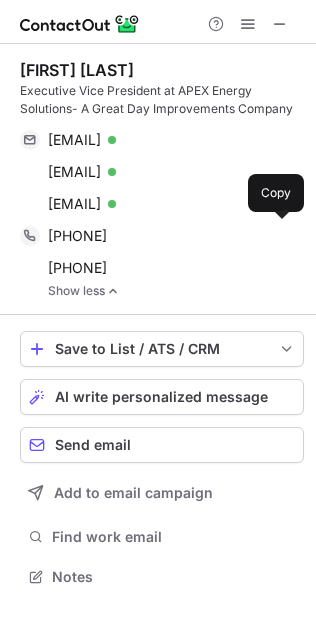 drag, startPoint x: 94, startPoint y: 231, endPoint x: 171, endPoint y: 308, distance: 108.89445 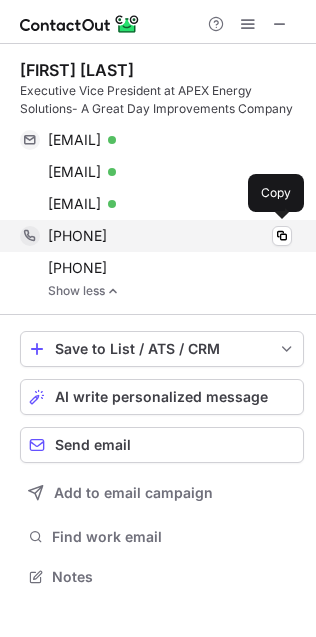 drag, startPoint x: 157, startPoint y: 260, endPoint x: 66, endPoint y: 228, distance: 96.462425 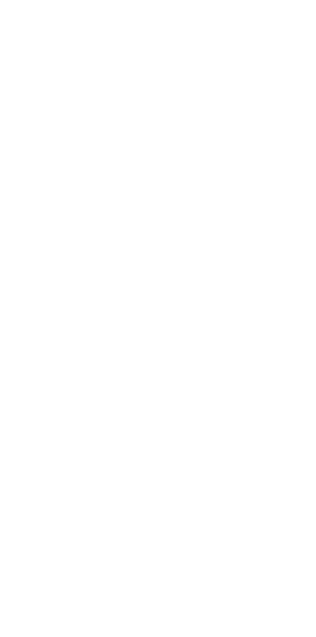 scroll, scrollTop: 0, scrollLeft: 0, axis: both 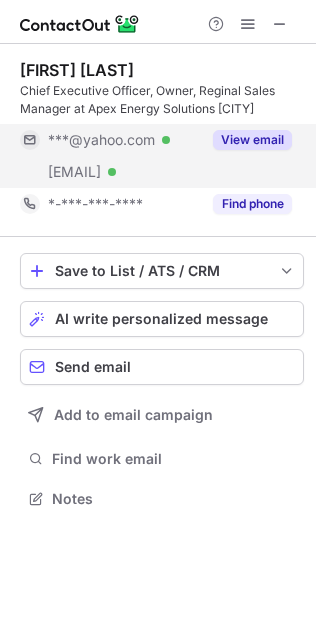 click on "View email" at bounding box center [252, 140] 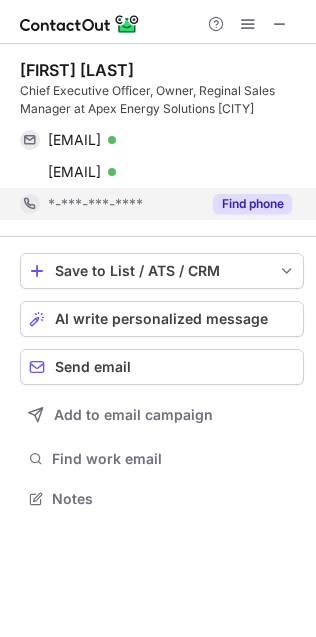 click on "Find phone" at bounding box center [252, 204] 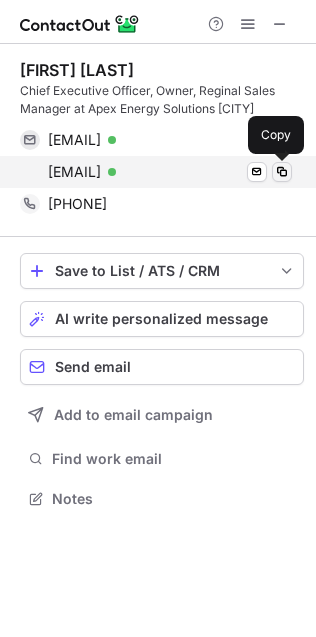 click at bounding box center [282, 172] 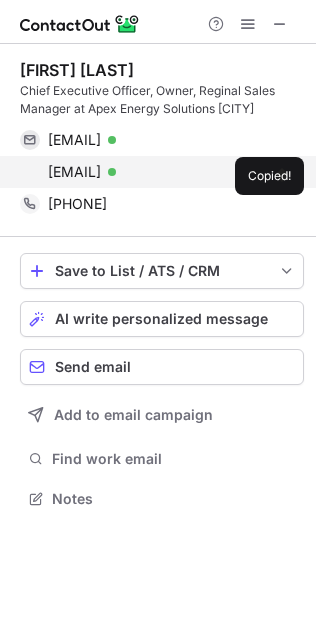 click at bounding box center [282, 172] 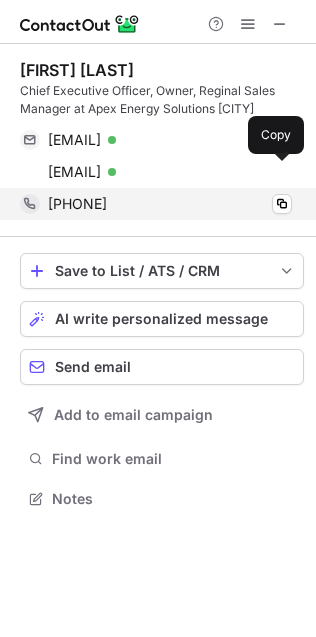 click on "+17652479799 Copy" at bounding box center [156, 204] 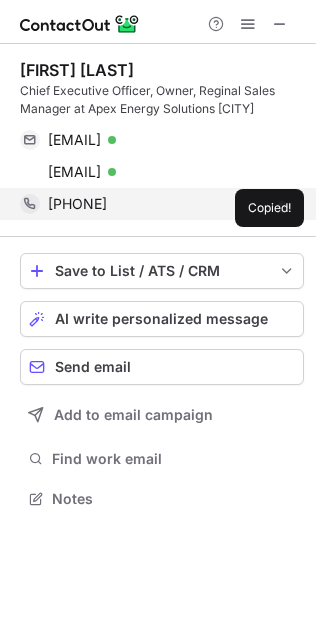 click at bounding box center (282, 204) 